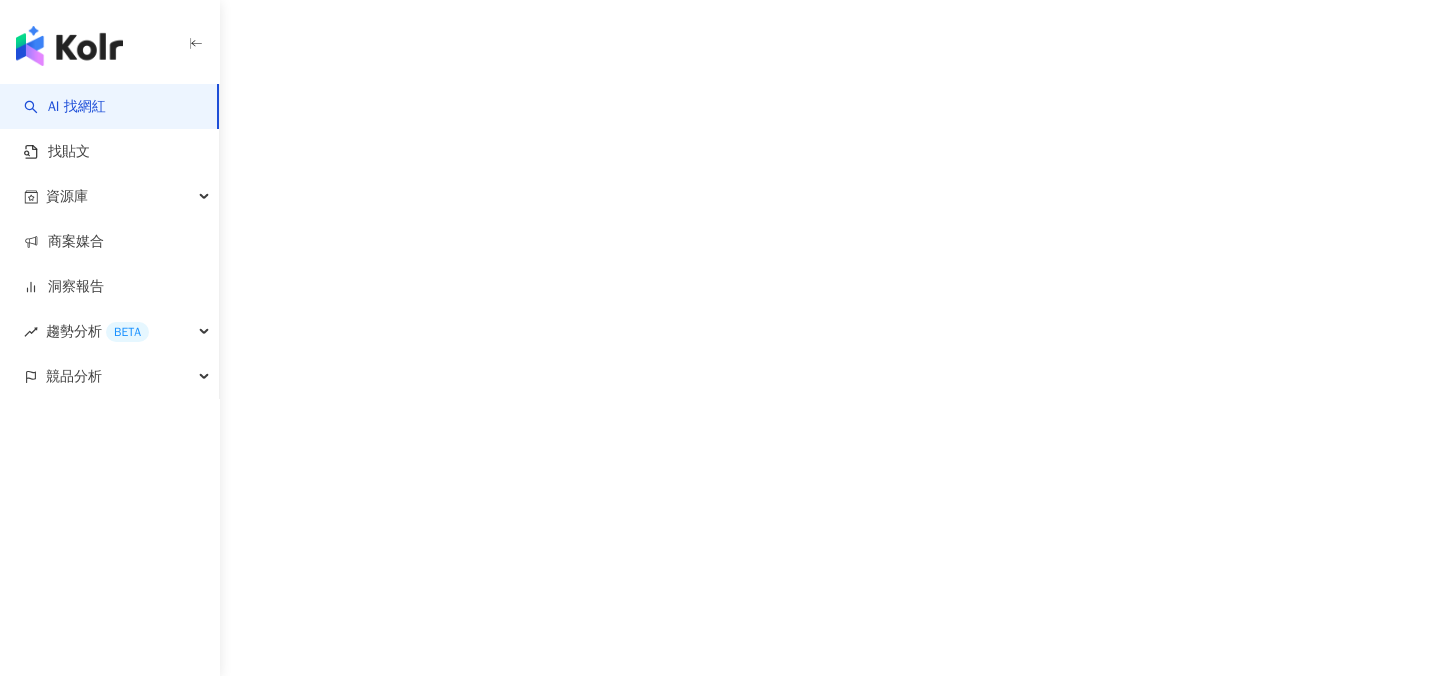 scroll, scrollTop: 0, scrollLeft: 0, axis: both 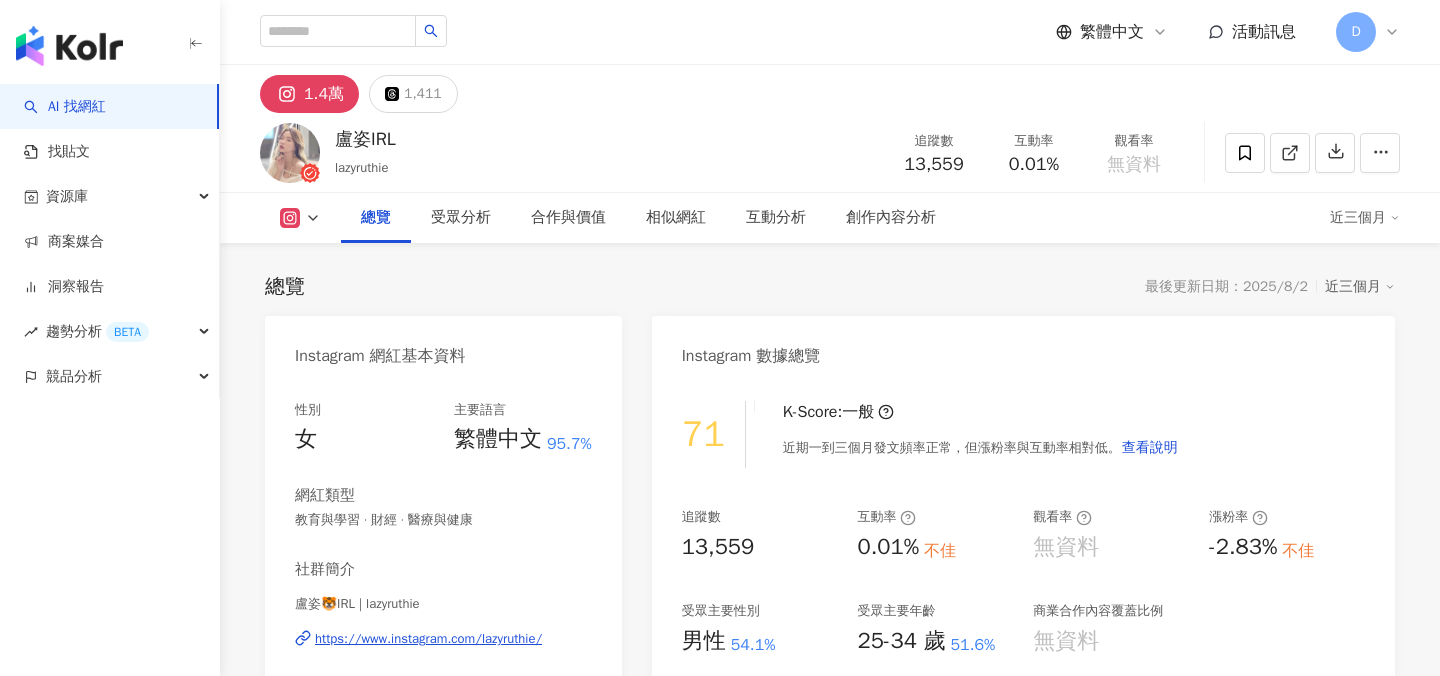 click at bounding box center (290, 153) 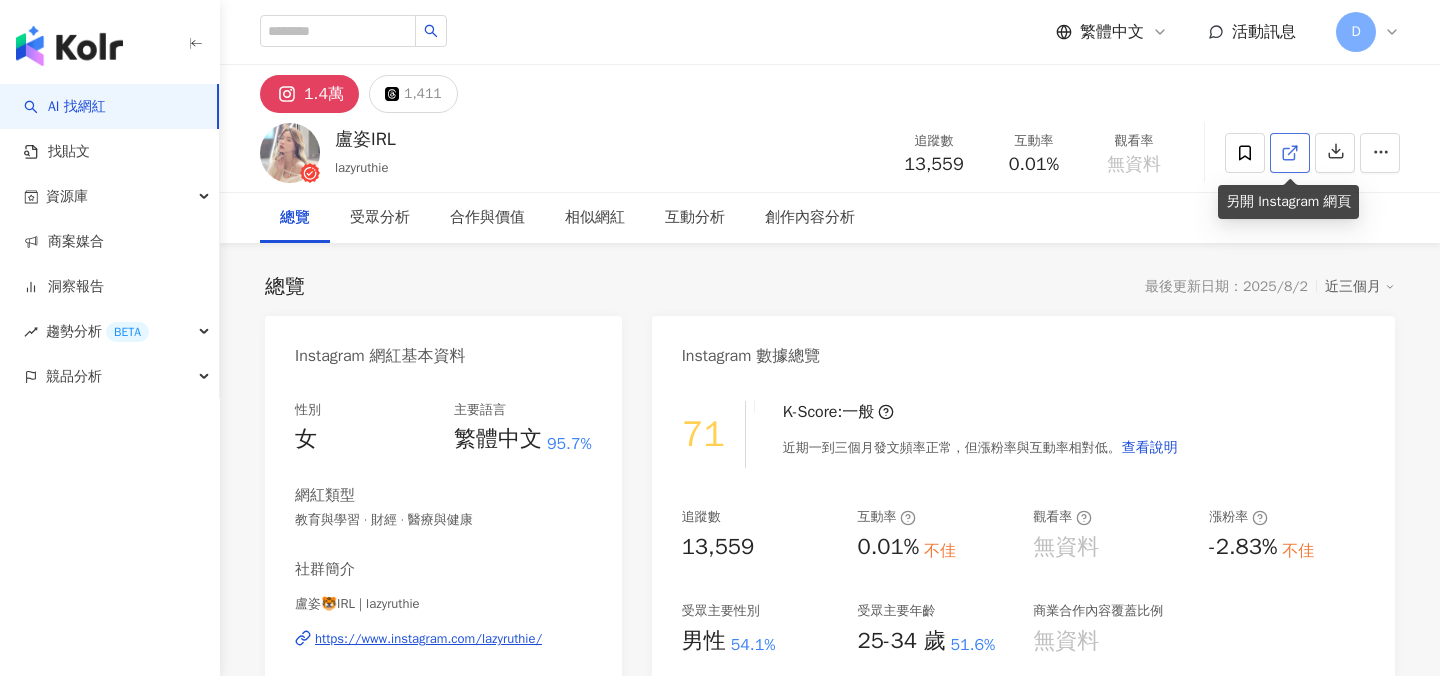 click 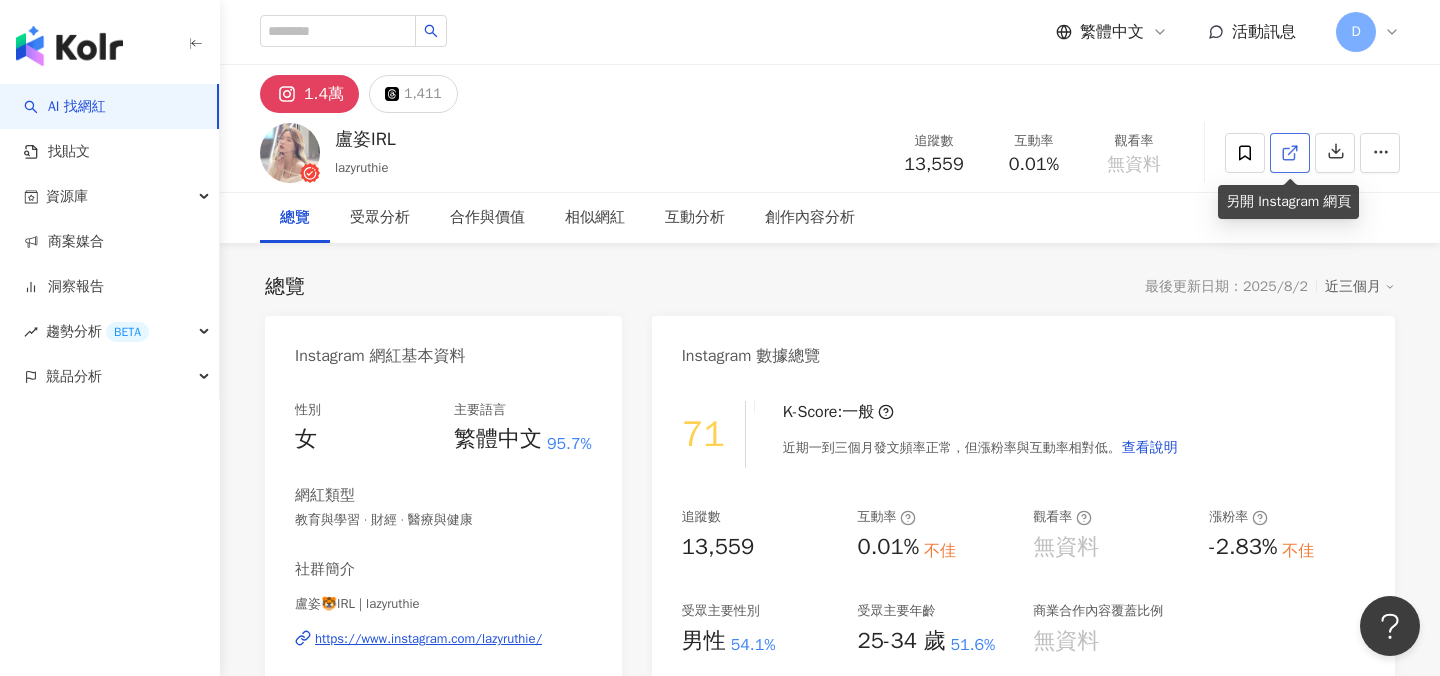 scroll, scrollTop: 0, scrollLeft: 0, axis: both 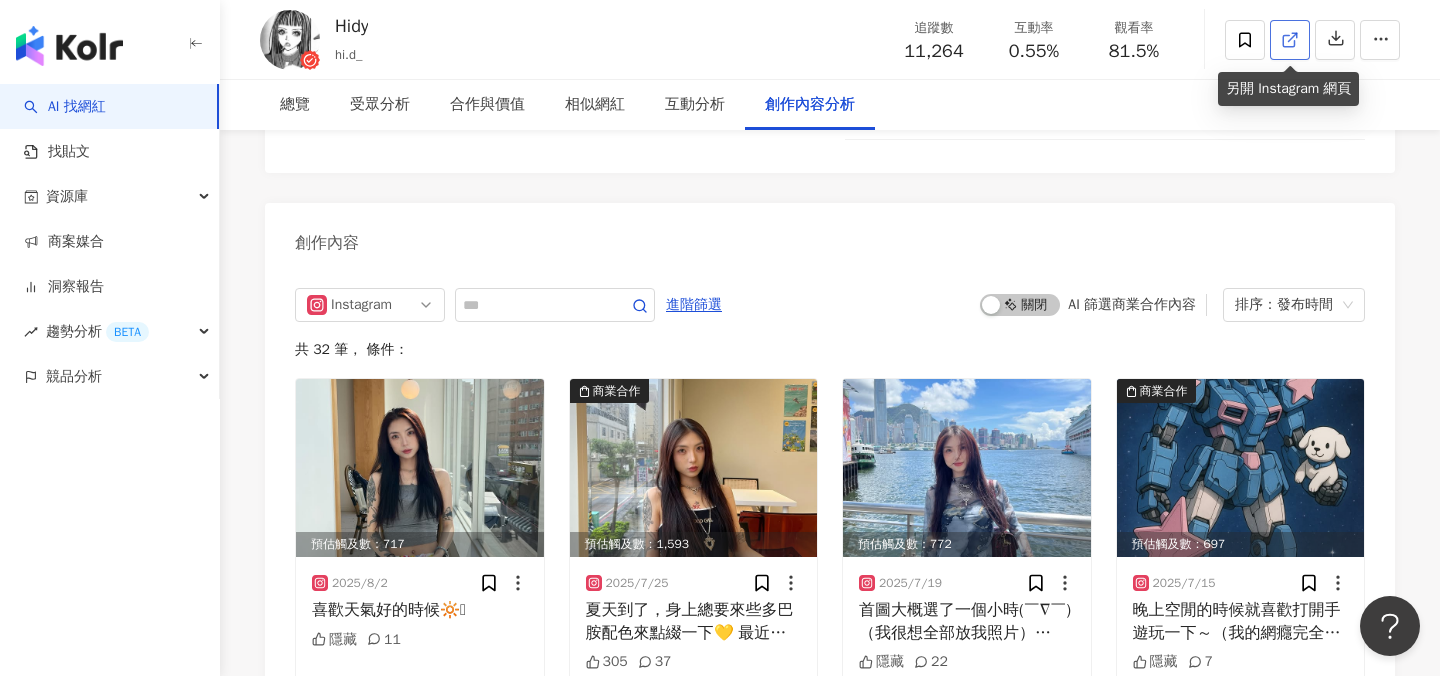 click 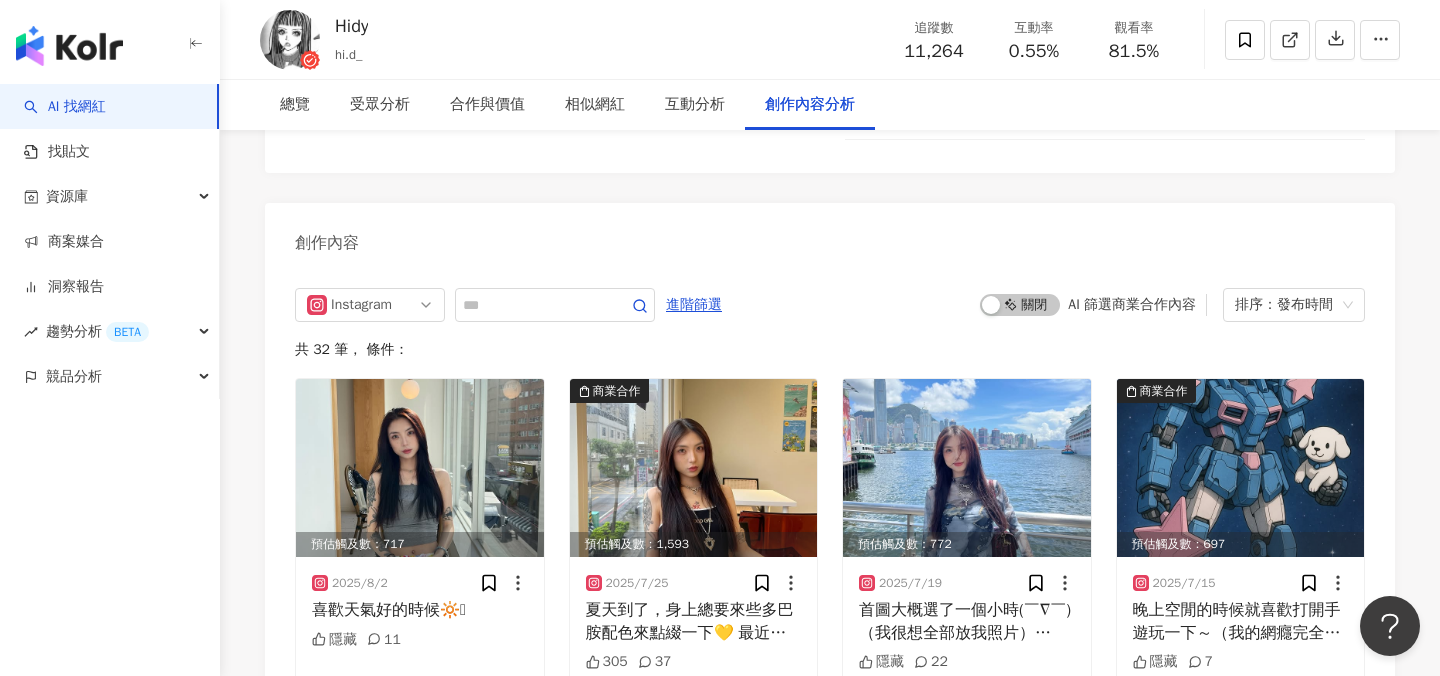 click on "AI 找網紅" at bounding box center [65, 107] 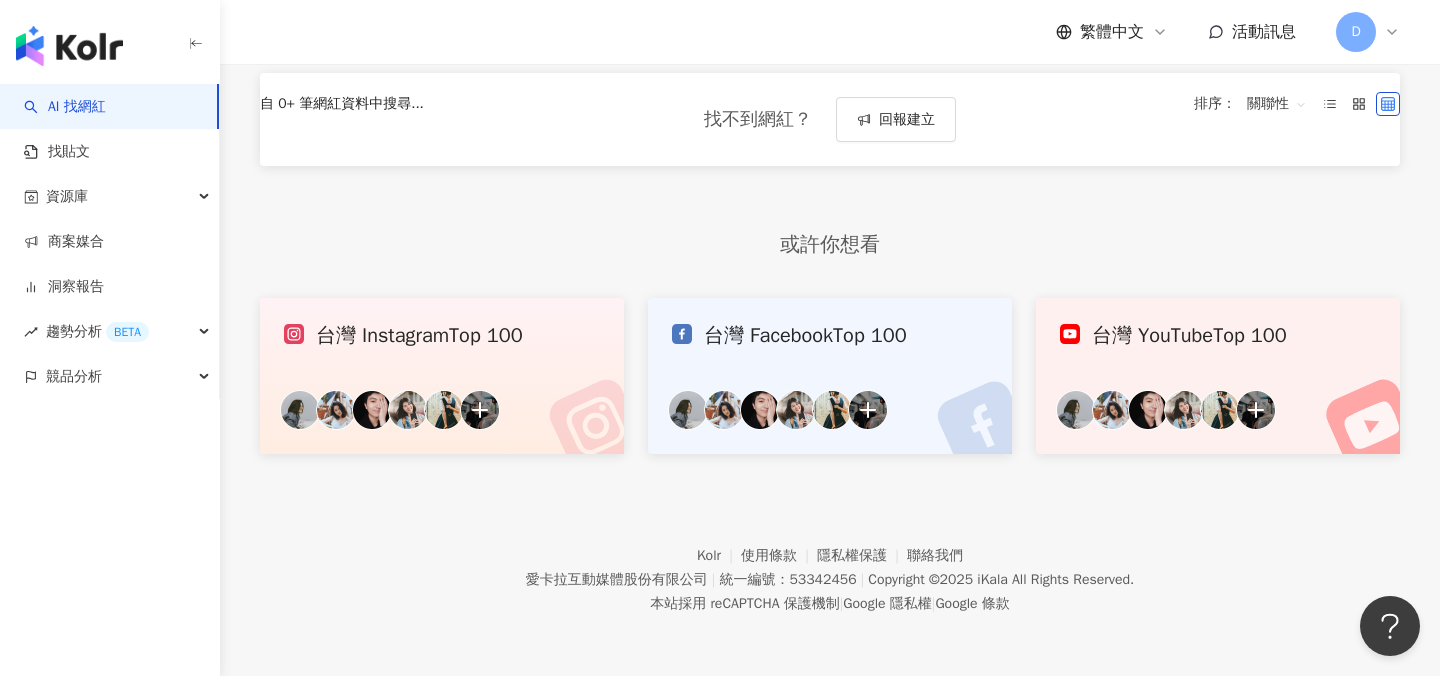scroll, scrollTop: 0, scrollLeft: 0, axis: both 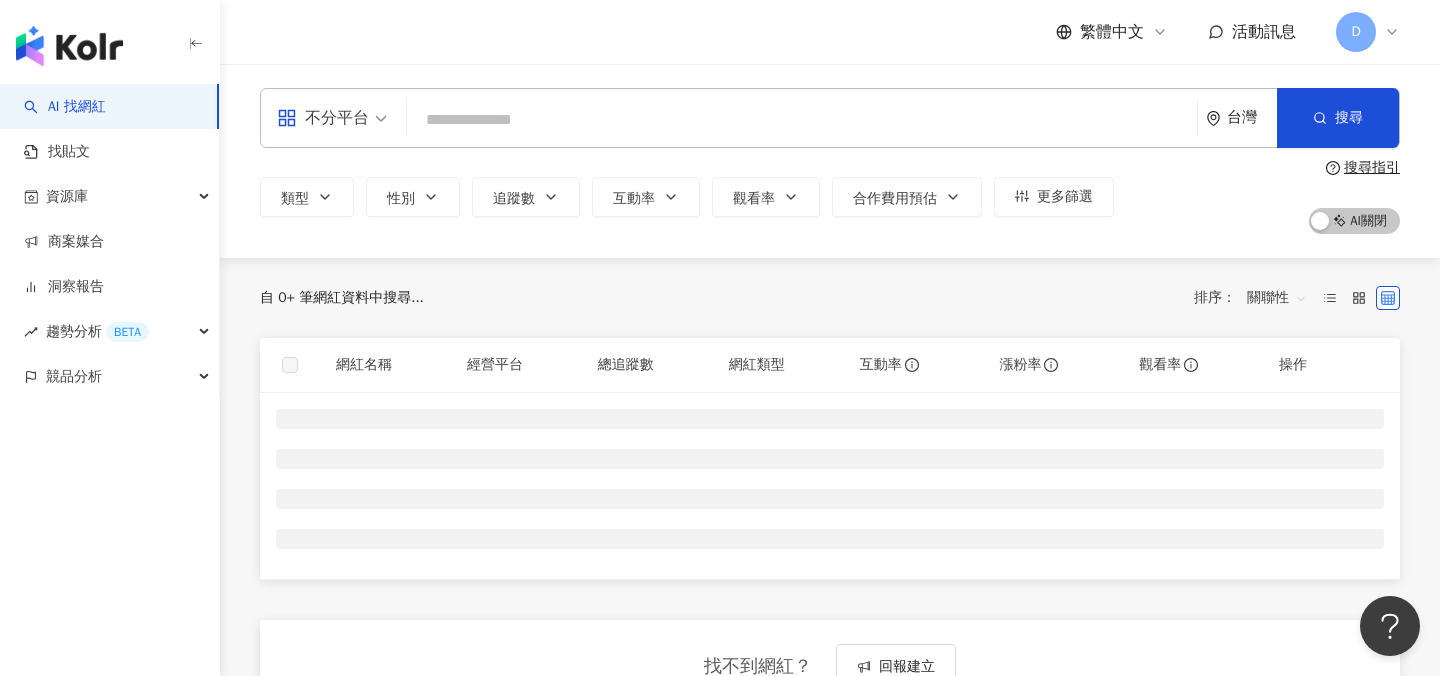 click at bounding box center (802, 120) 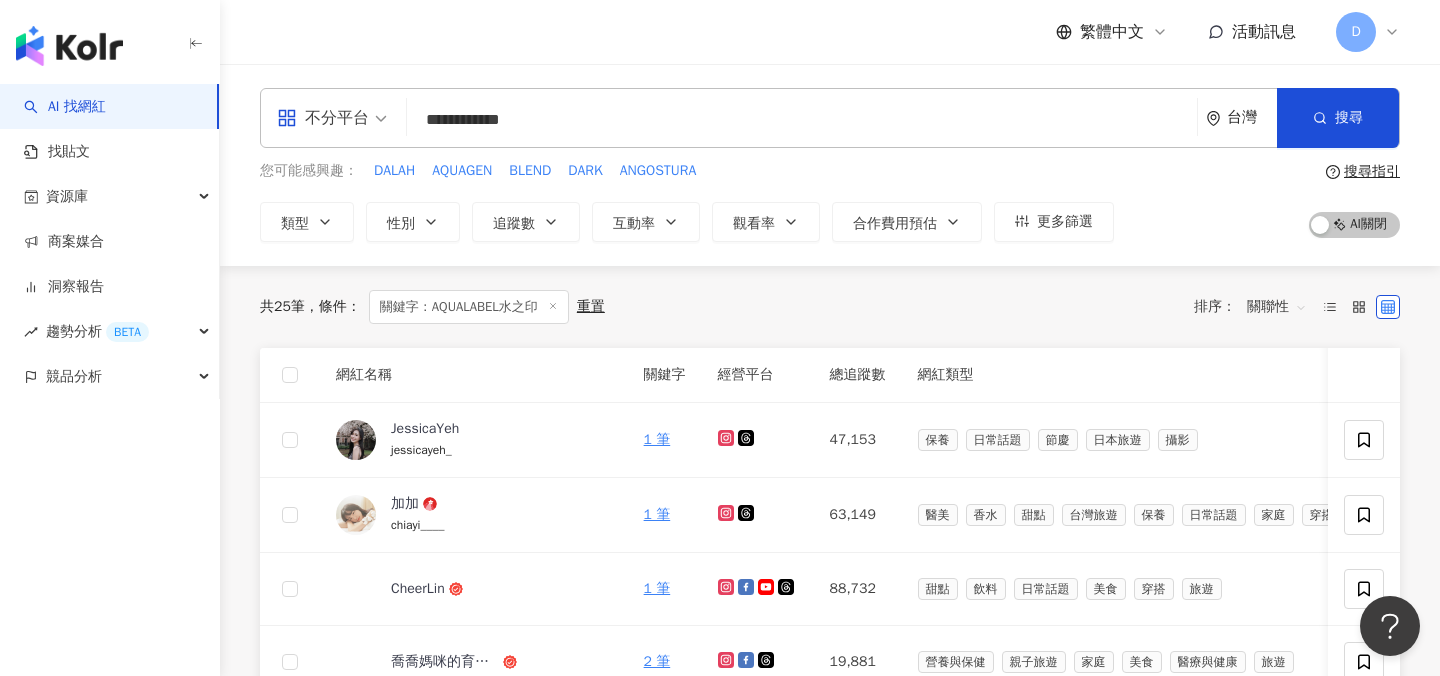 type on "**********" 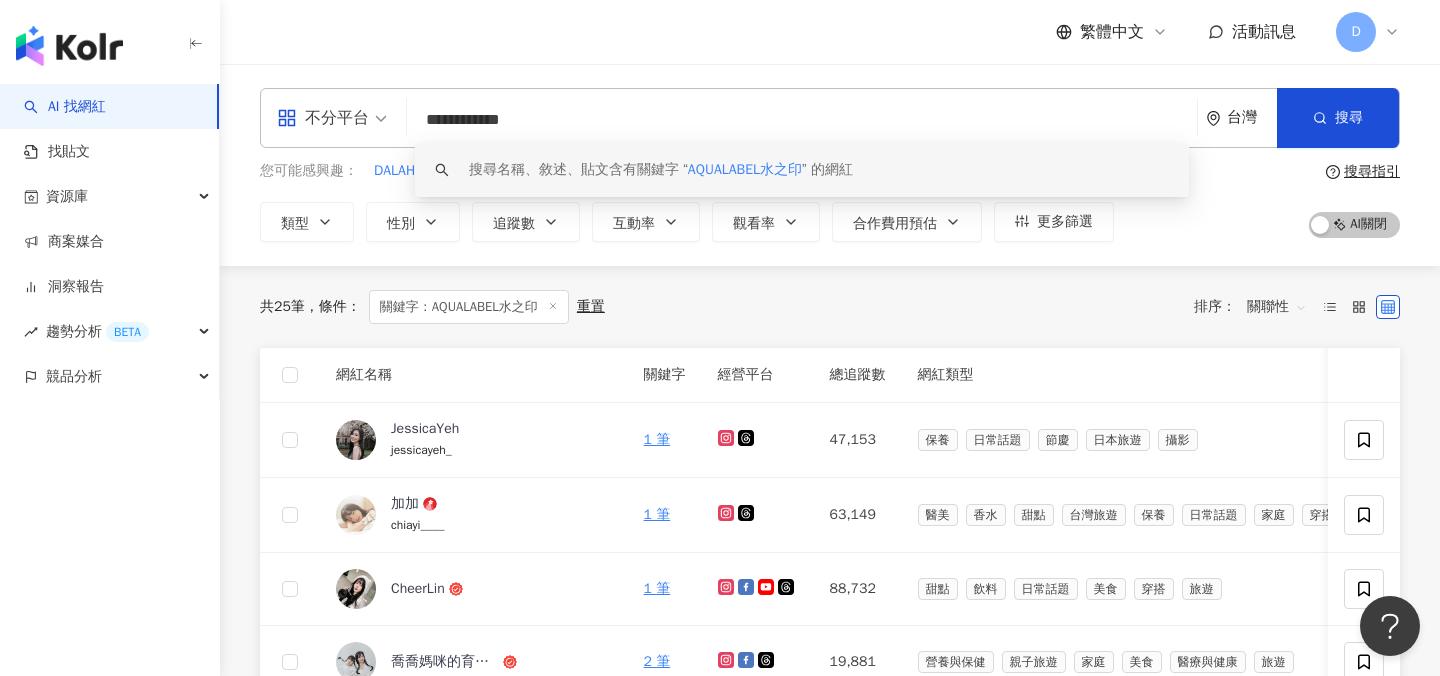 click on "**********" at bounding box center (802, 120) 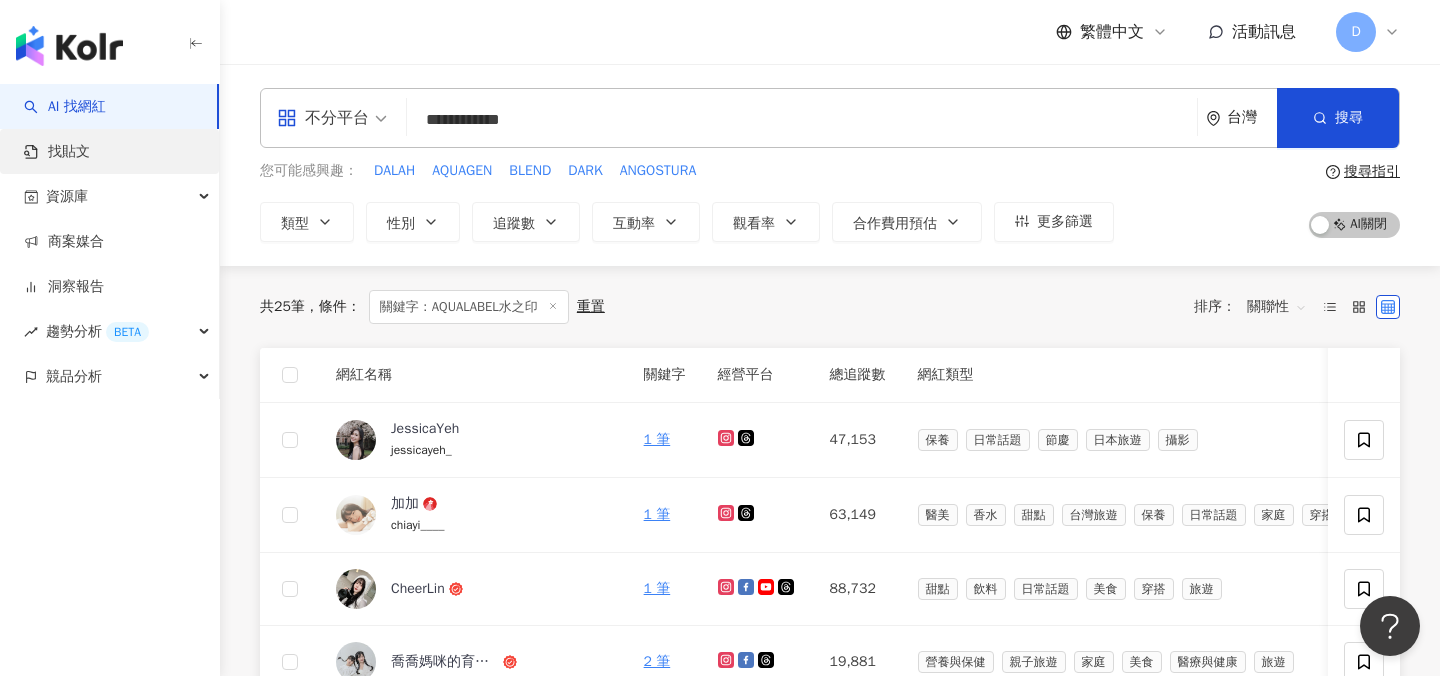 click on "找貼文" at bounding box center [57, 152] 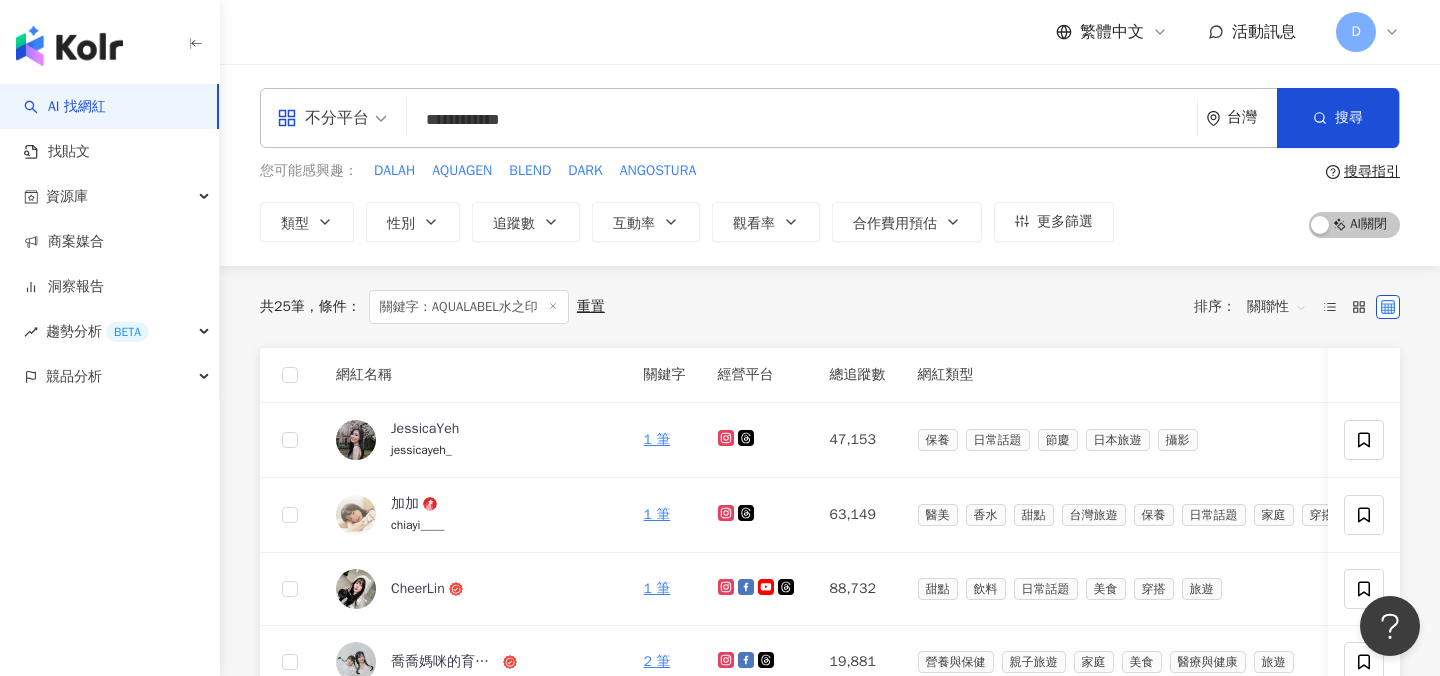 click on "不分平台" at bounding box center (323, 118) 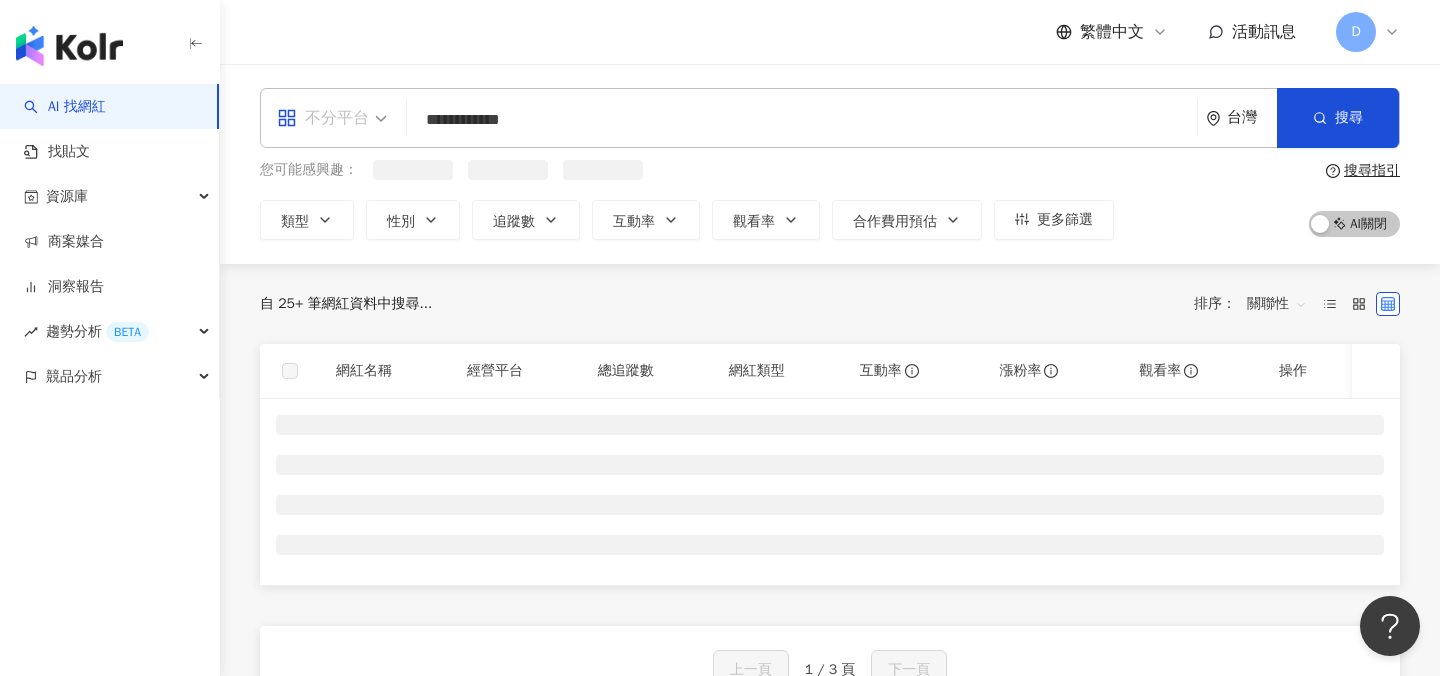 type 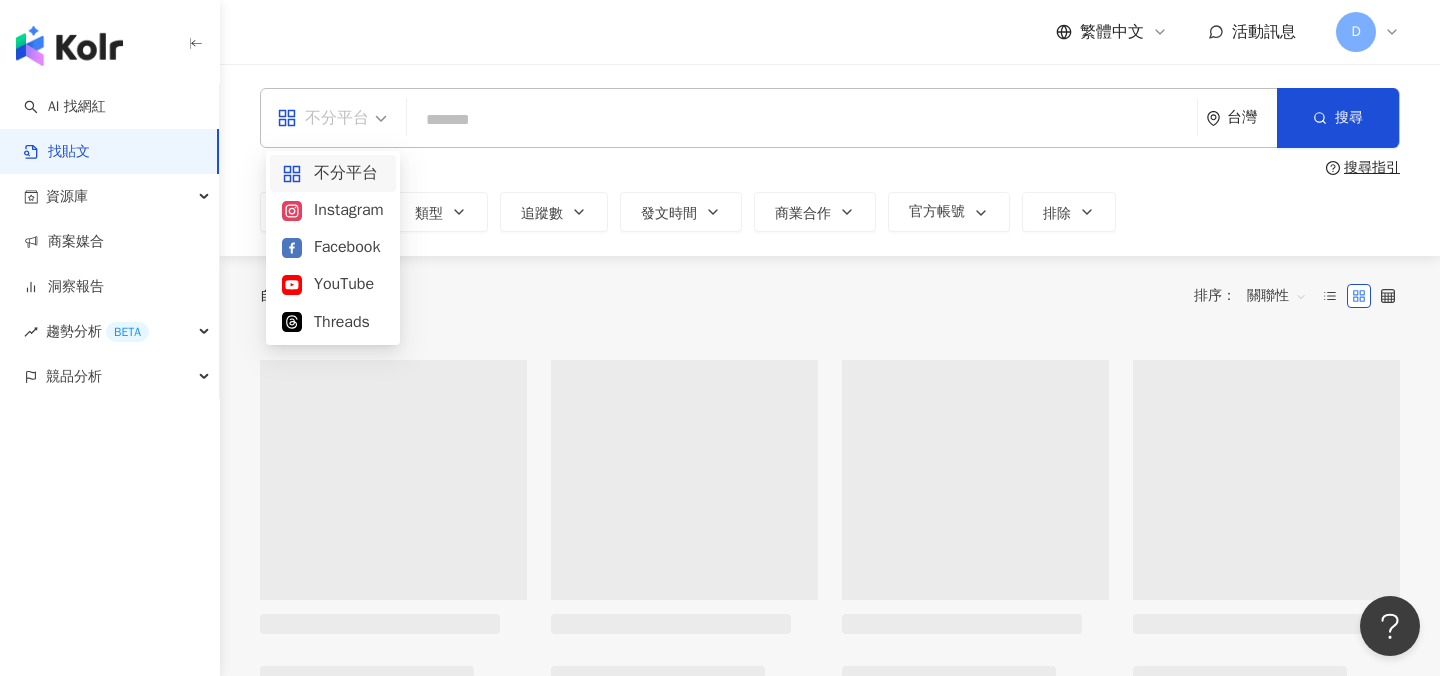 click on "不分平台" at bounding box center (323, 118) 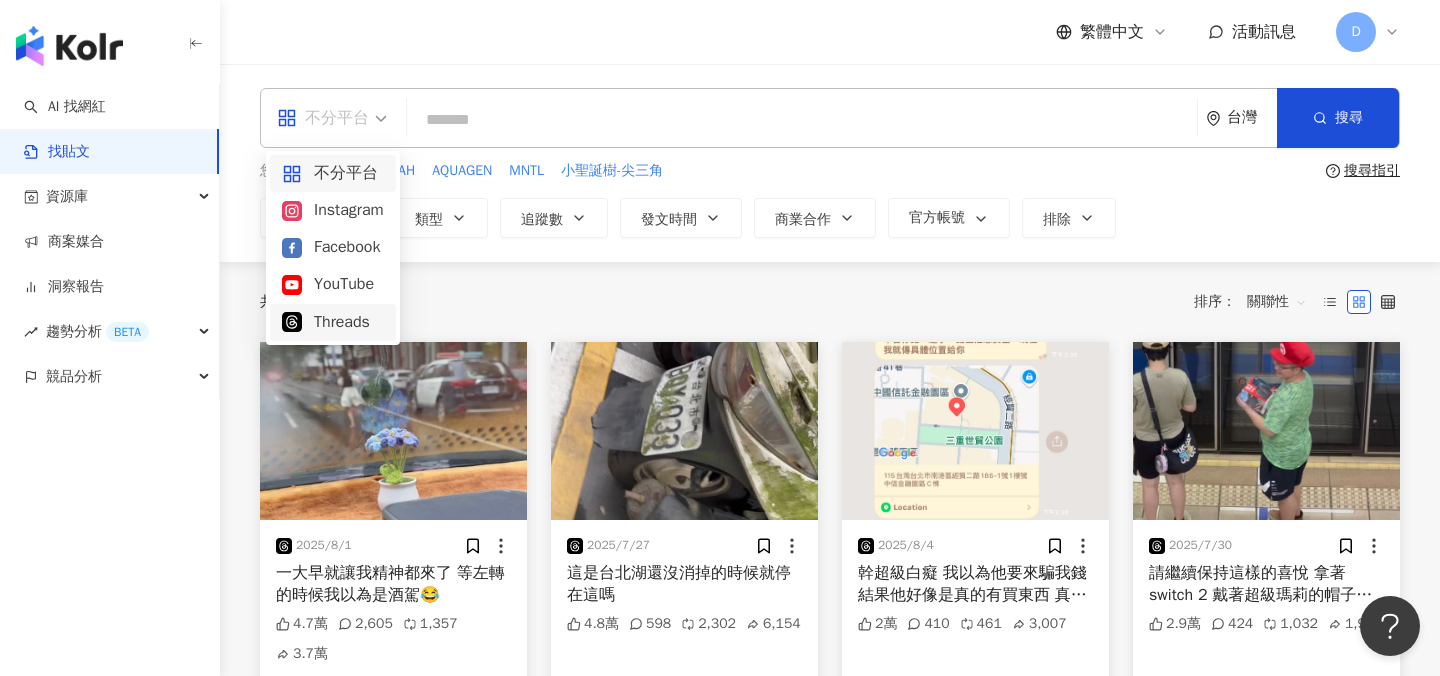 click on "Threads" at bounding box center [333, 322] 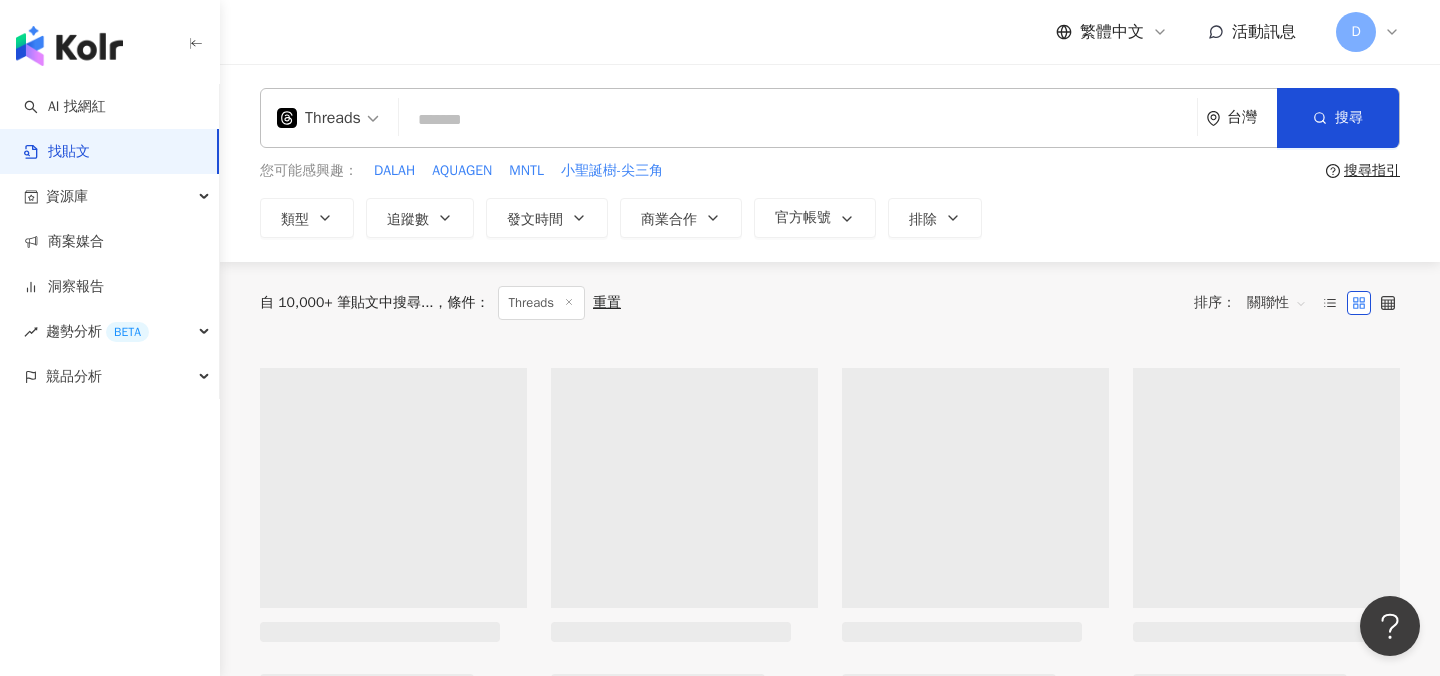 click at bounding box center [798, 119] 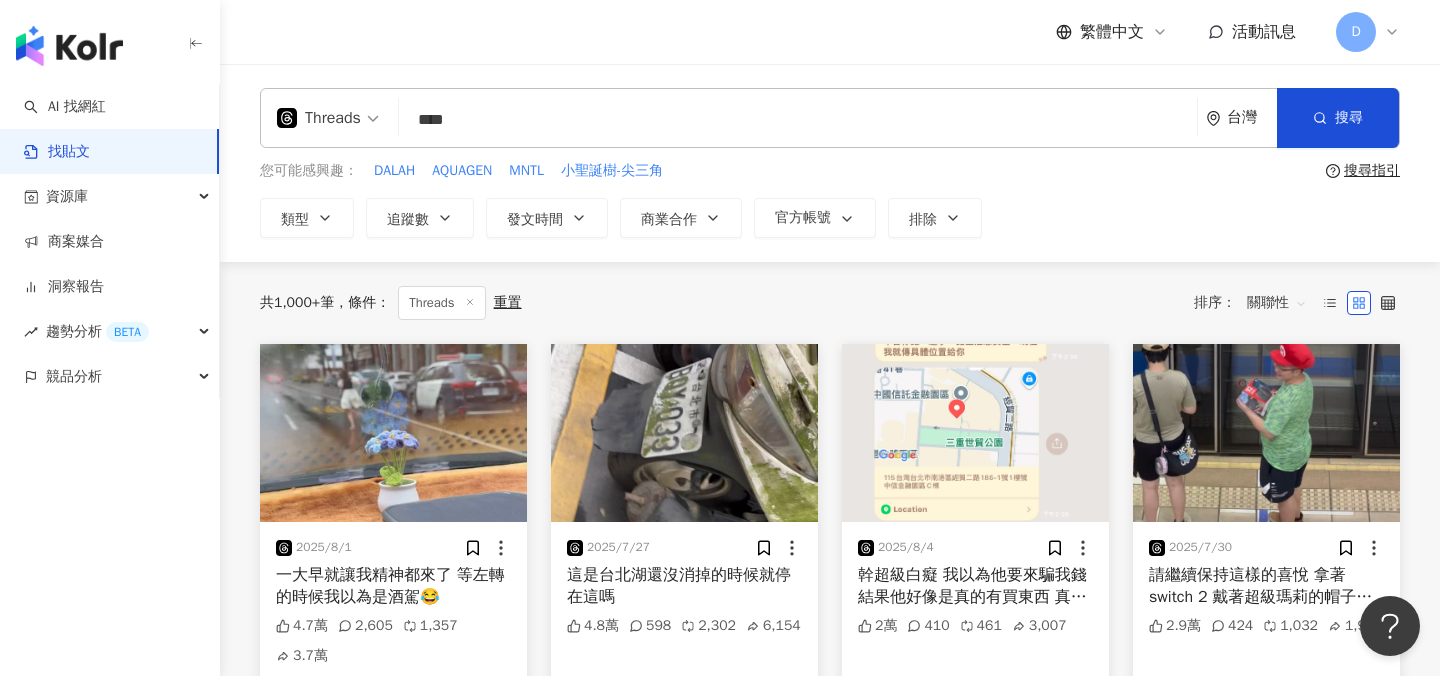 type on "****" 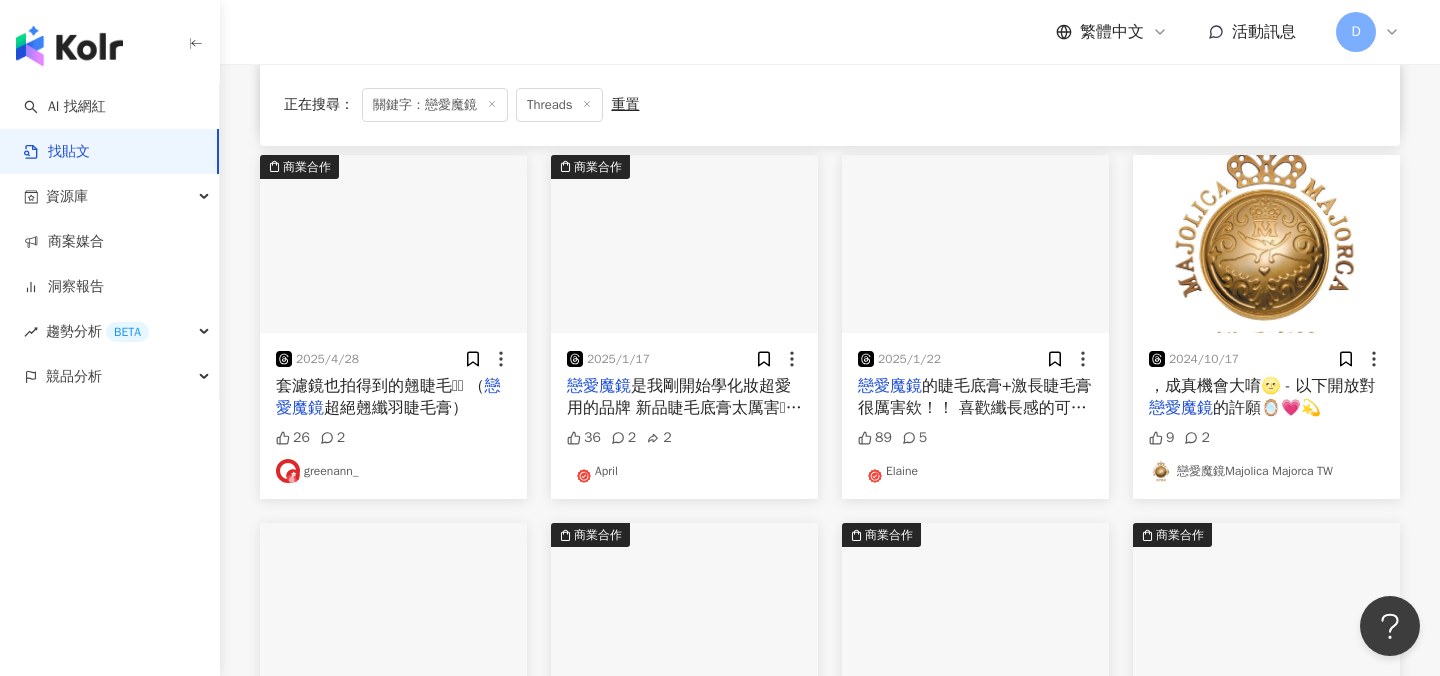 scroll, scrollTop: 555, scrollLeft: 0, axis: vertical 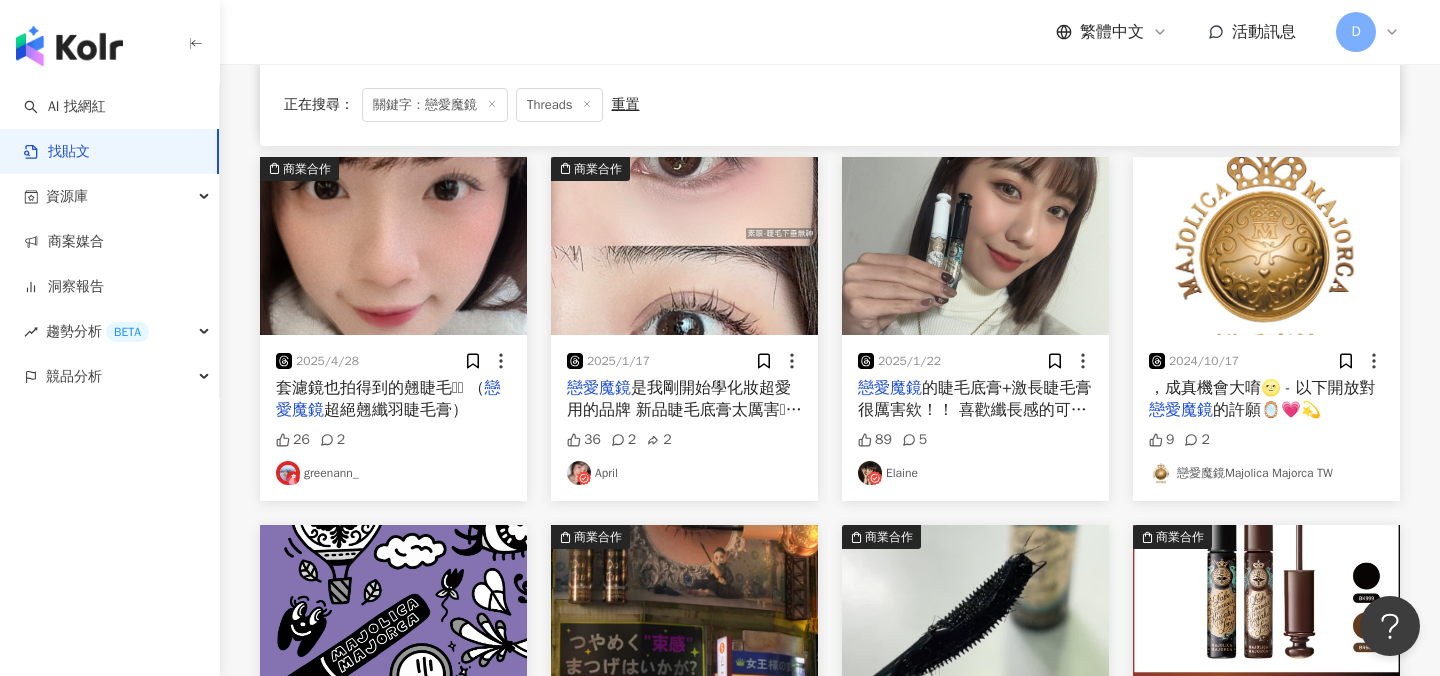 click at bounding box center (684, 246) 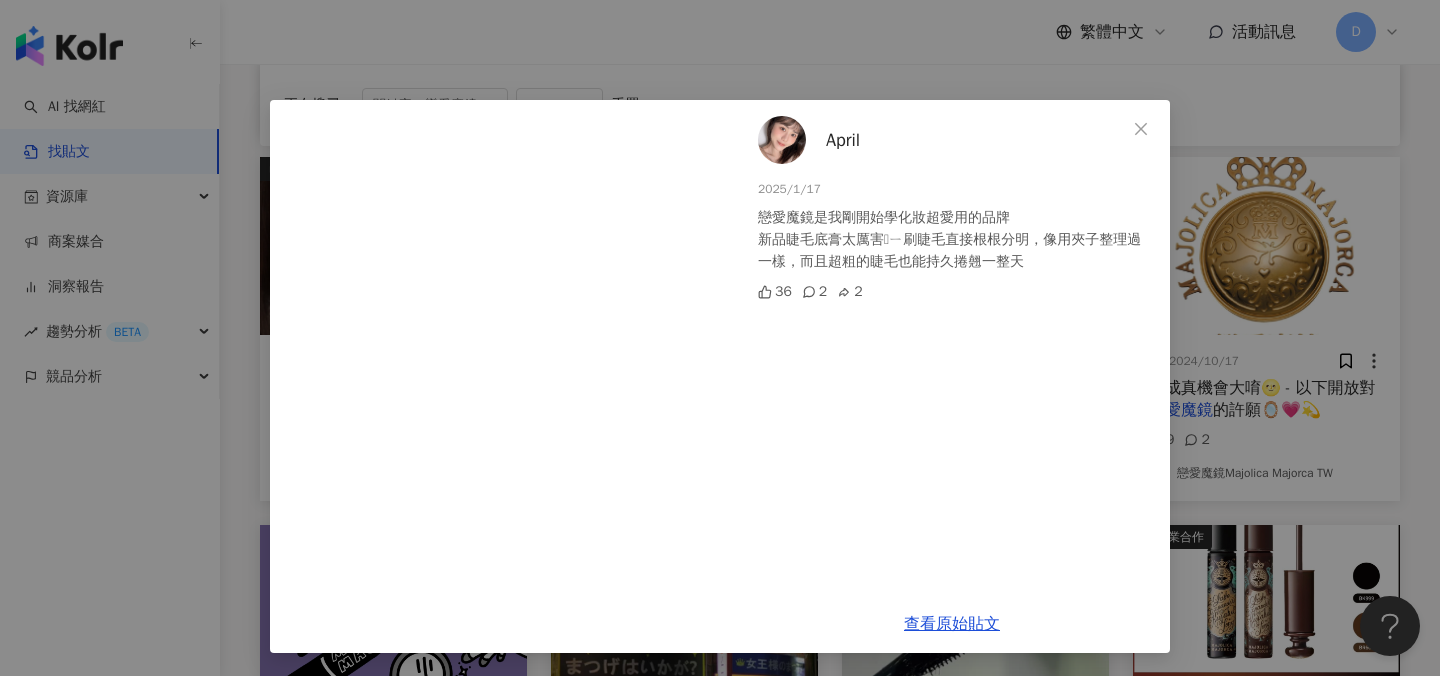 click on "April" at bounding box center [843, 140] 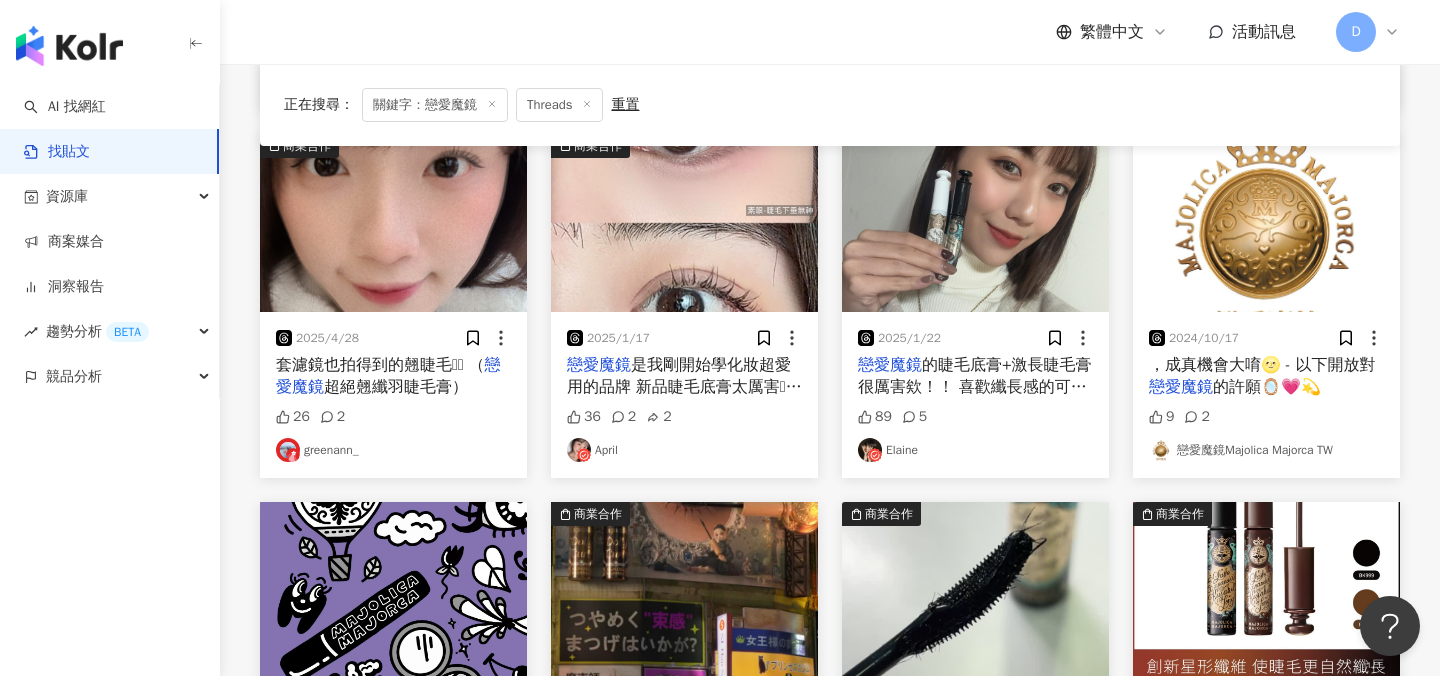scroll, scrollTop: 339, scrollLeft: 0, axis: vertical 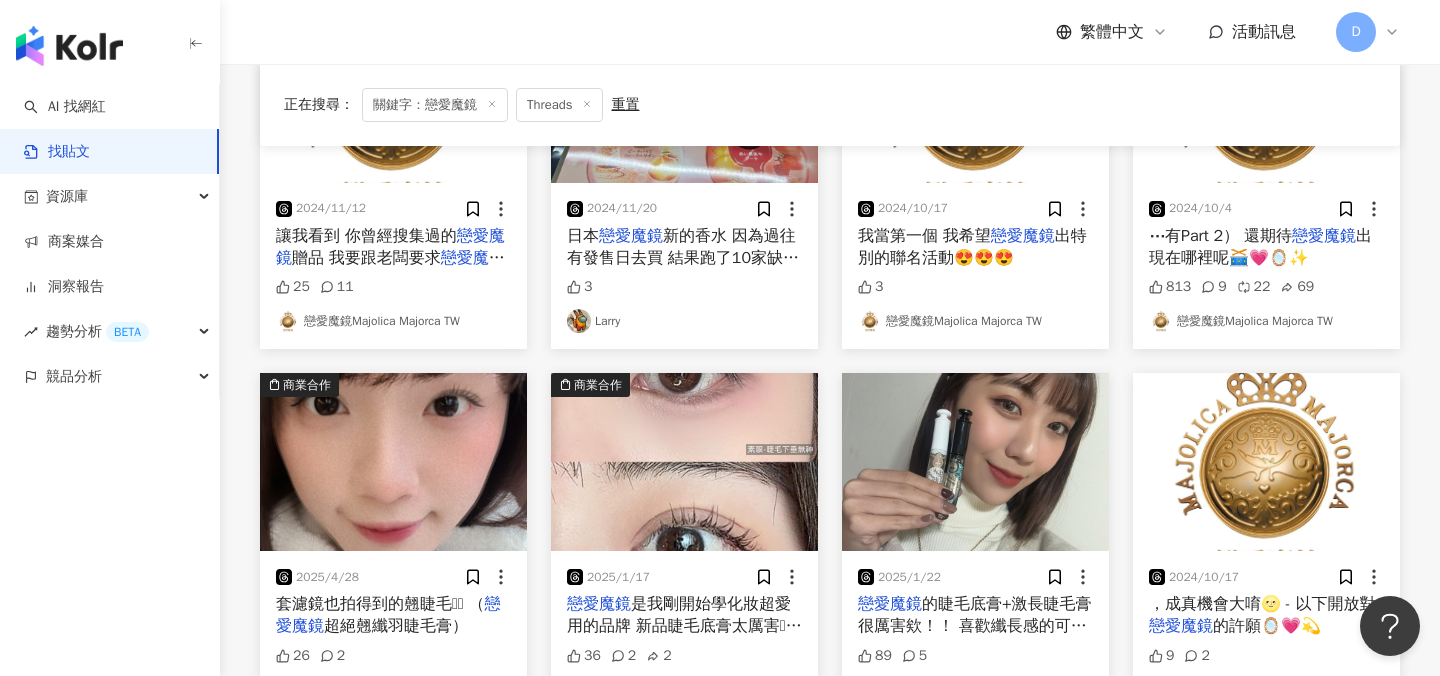 click at bounding box center (393, 462) 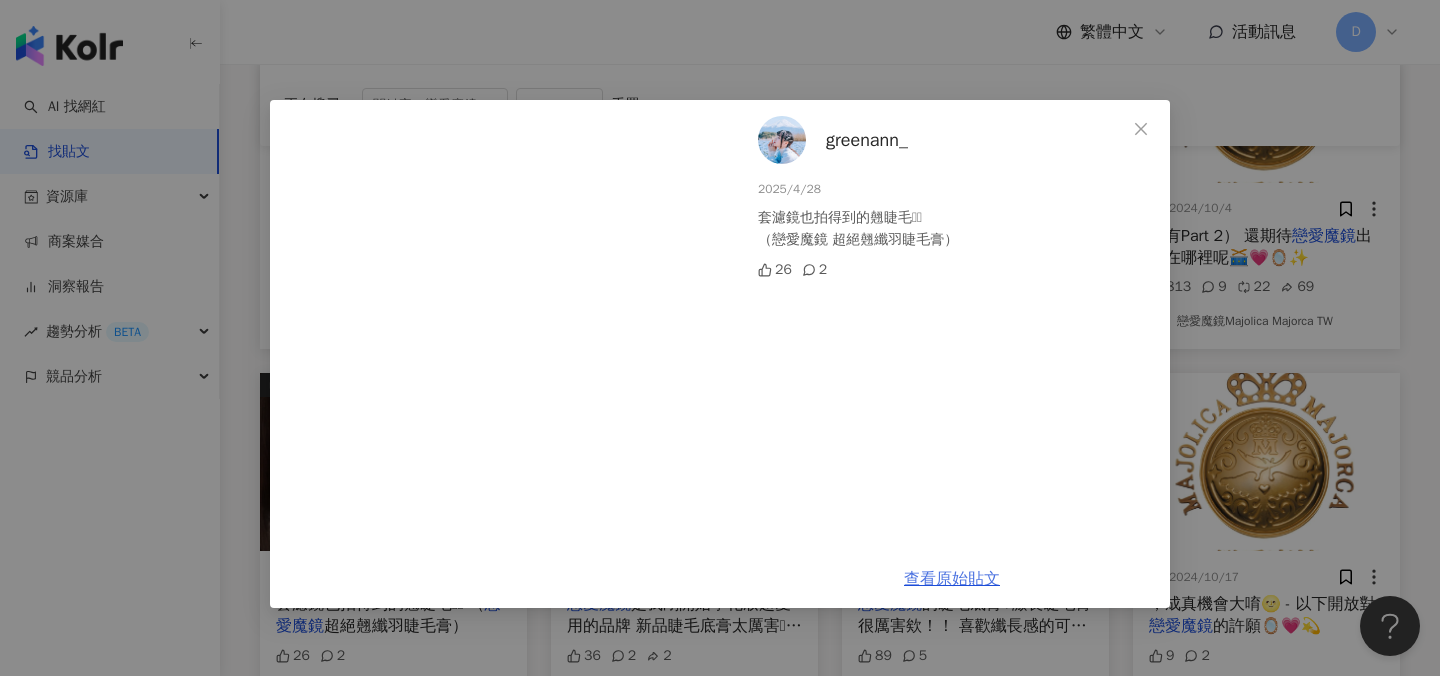 click on "查看原始貼文" at bounding box center (952, 579) 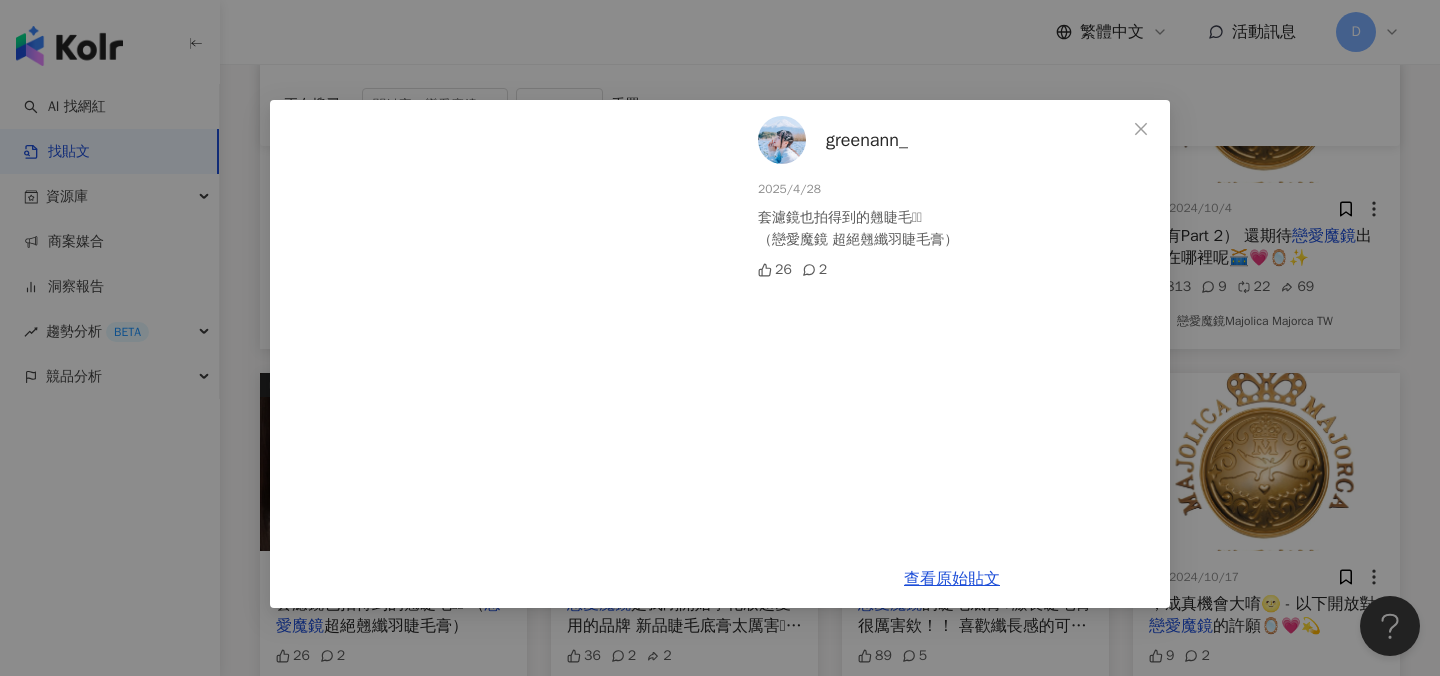 click on "greenann_ 2025/4/28 套濾鏡也拍得到的翹睫毛𖠶𖠶
（戀愛魔鏡 超絕翹纖羽睫毛膏） 26 2 查看原始貼文" at bounding box center [720, 338] 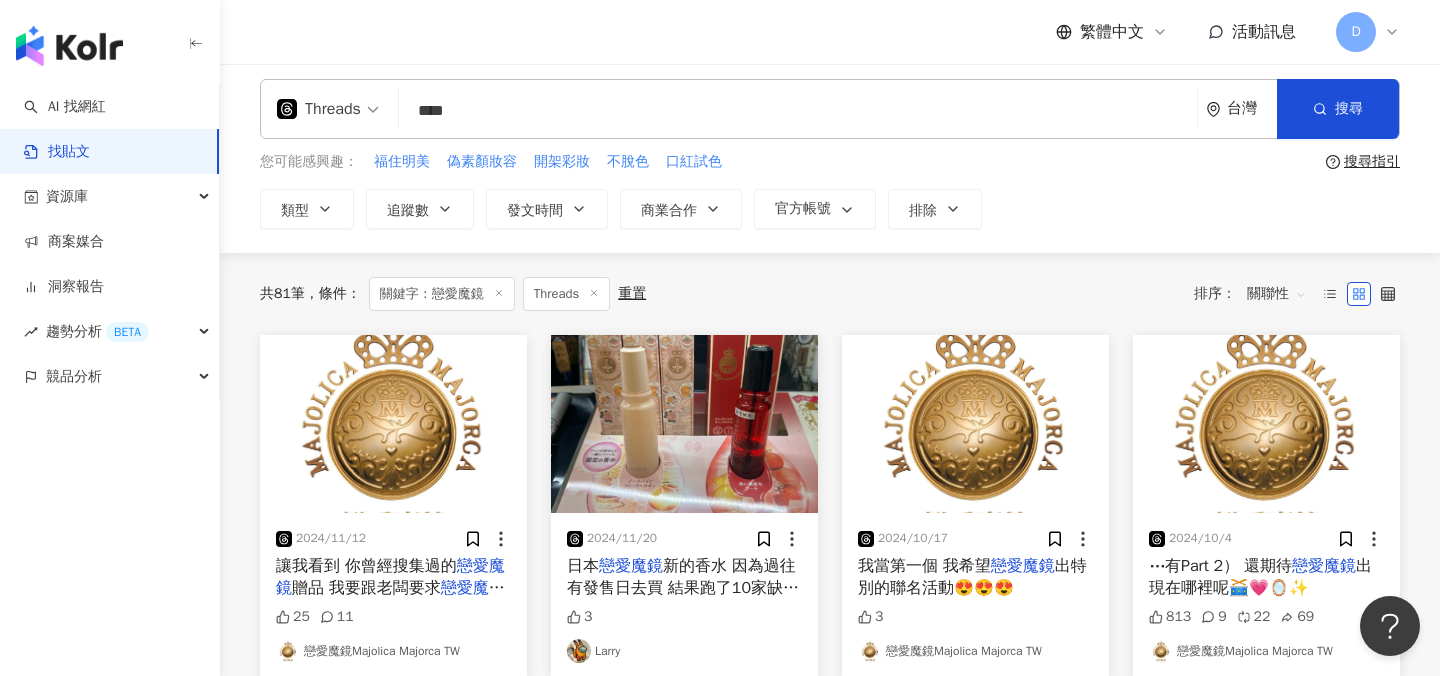 scroll, scrollTop: 11, scrollLeft: 0, axis: vertical 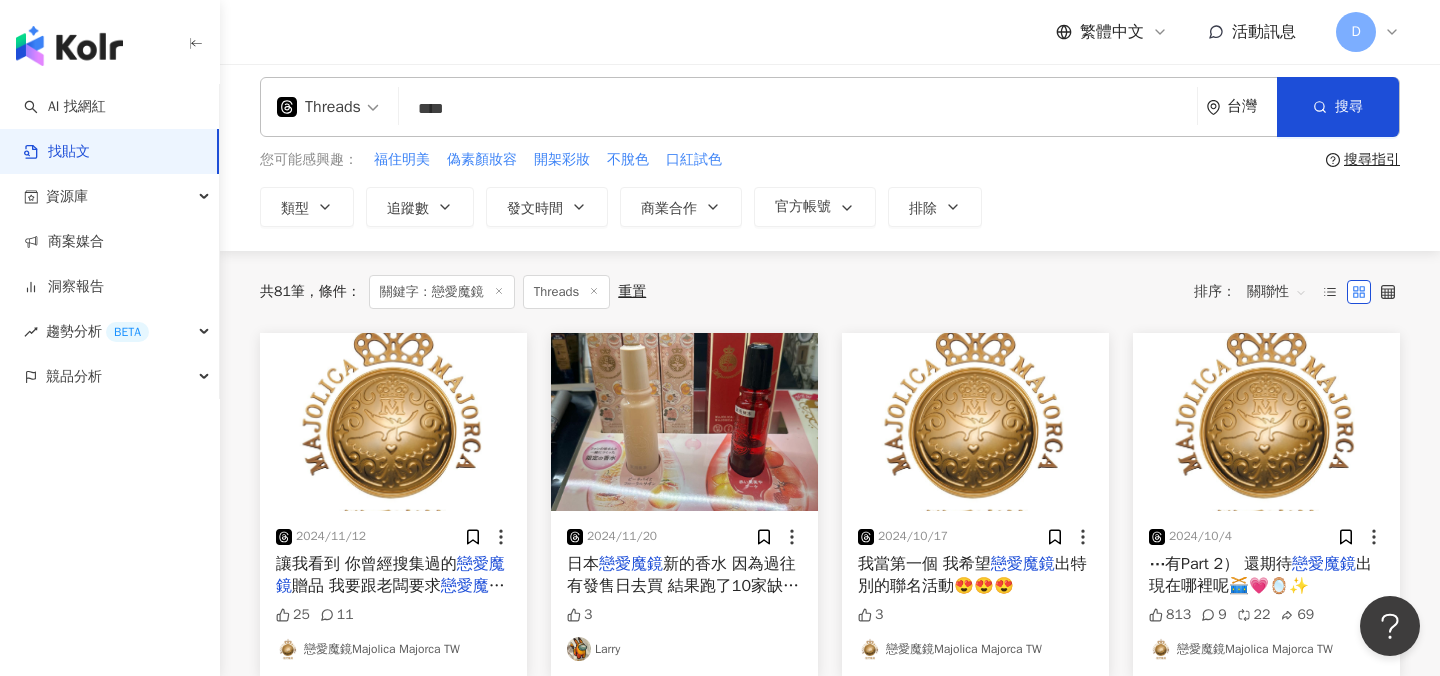 click on "關聯性" at bounding box center (1277, 292) 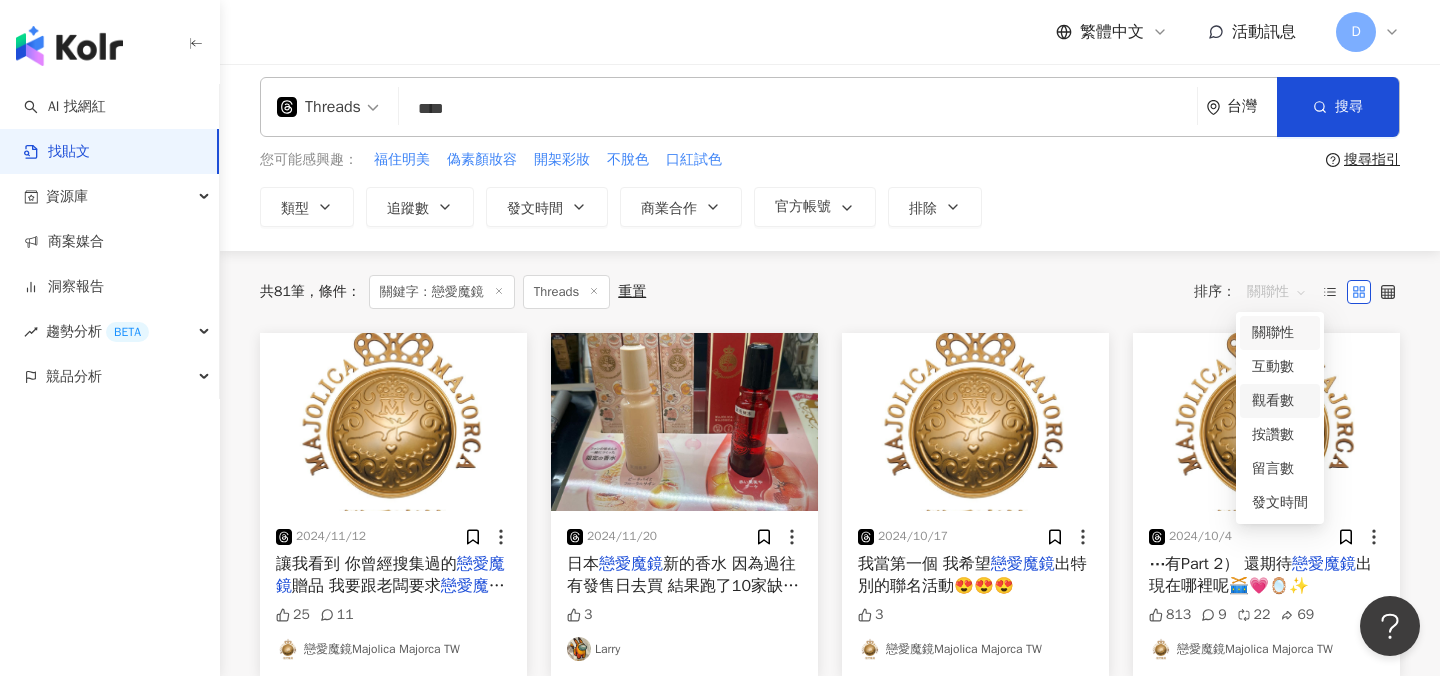 click on "觀看數" at bounding box center [1280, 401] 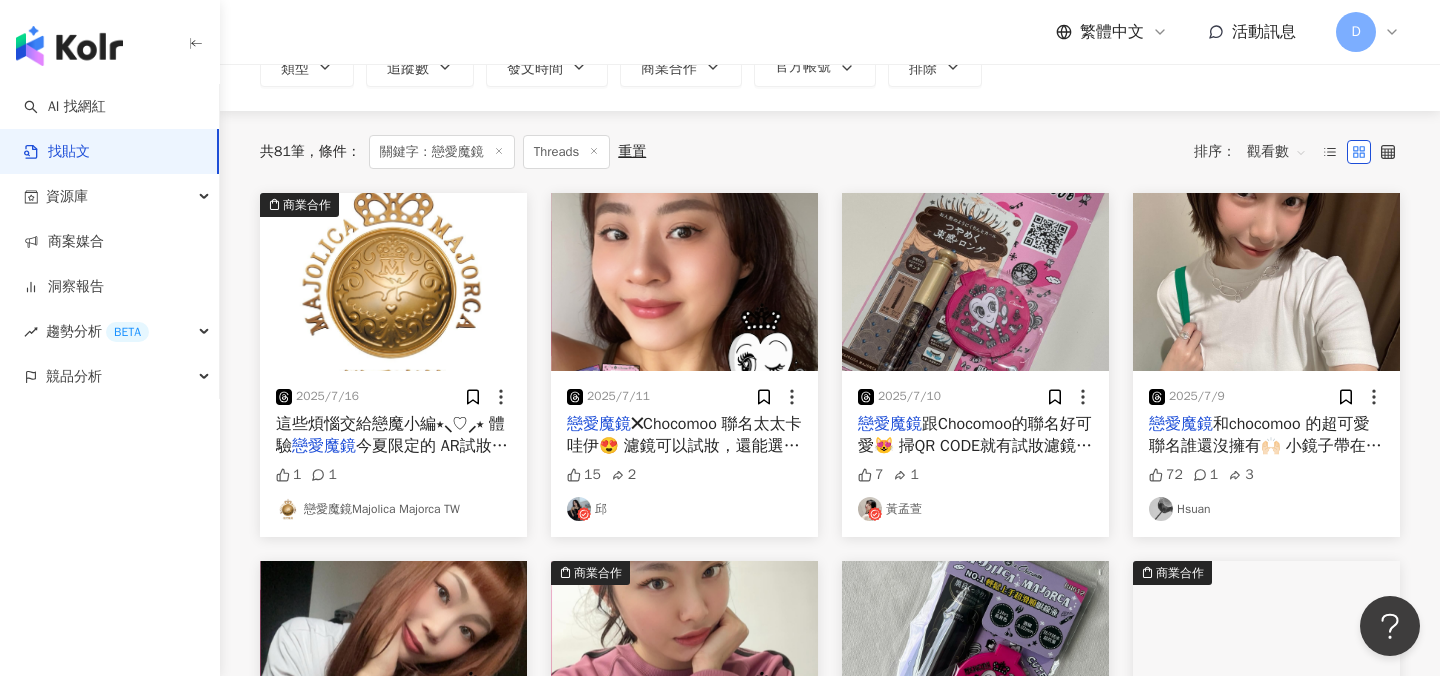 scroll, scrollTop: 156, scrollLeft: 0, axis: vertical 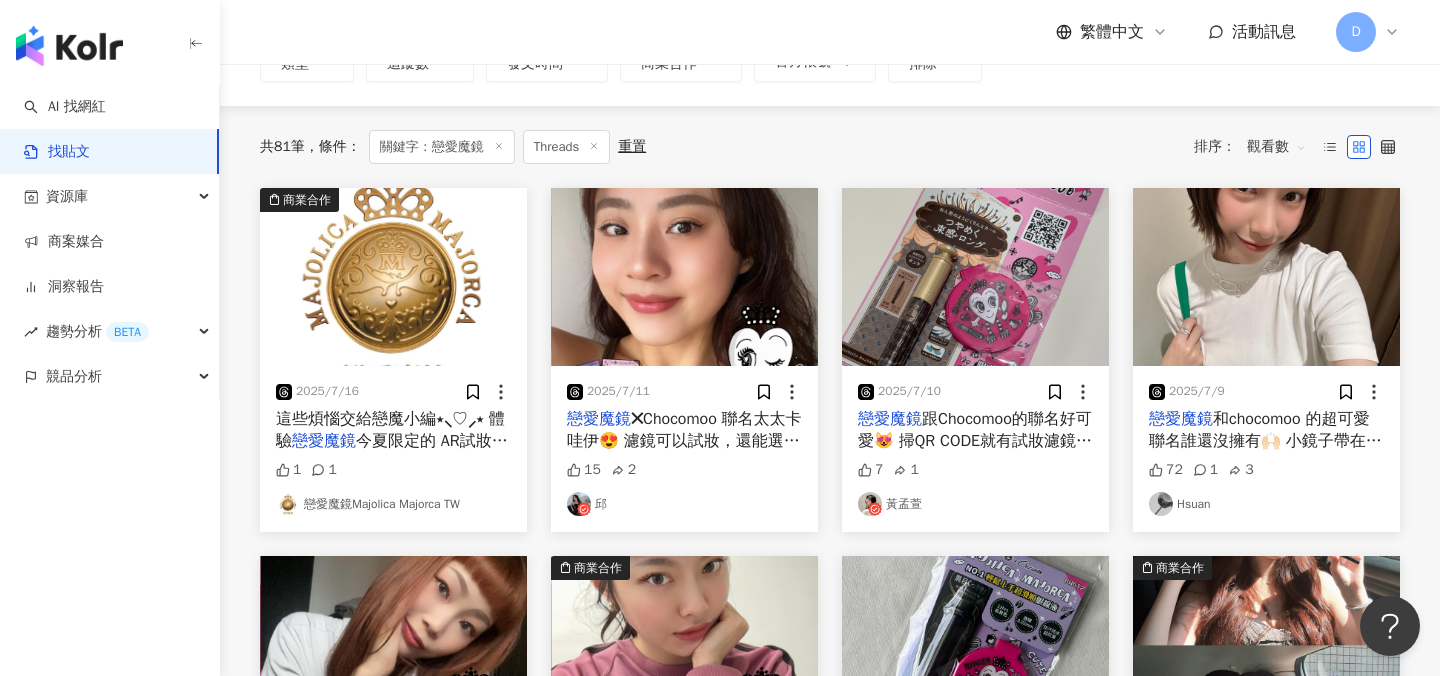 click at bounding box center [1266, 277] 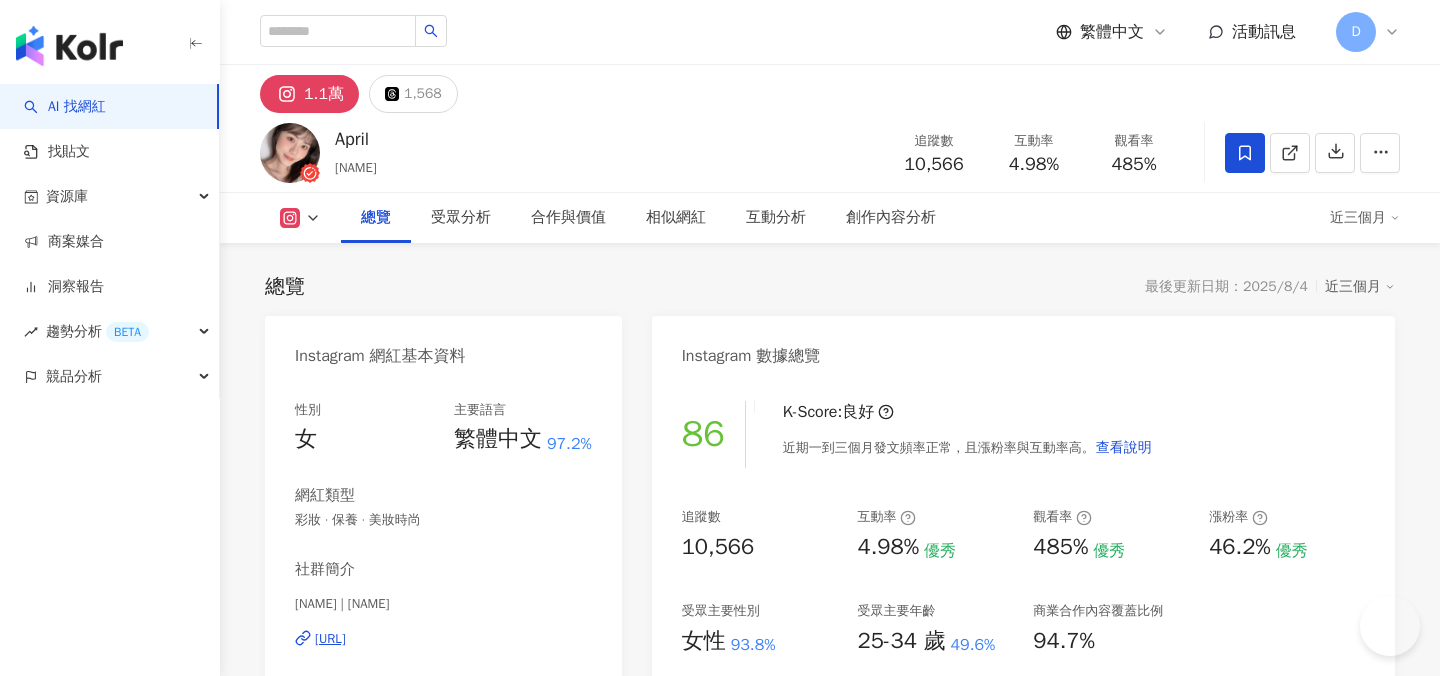 scroll, scrollTop: 0, scrollLeft: 0, axis: both 